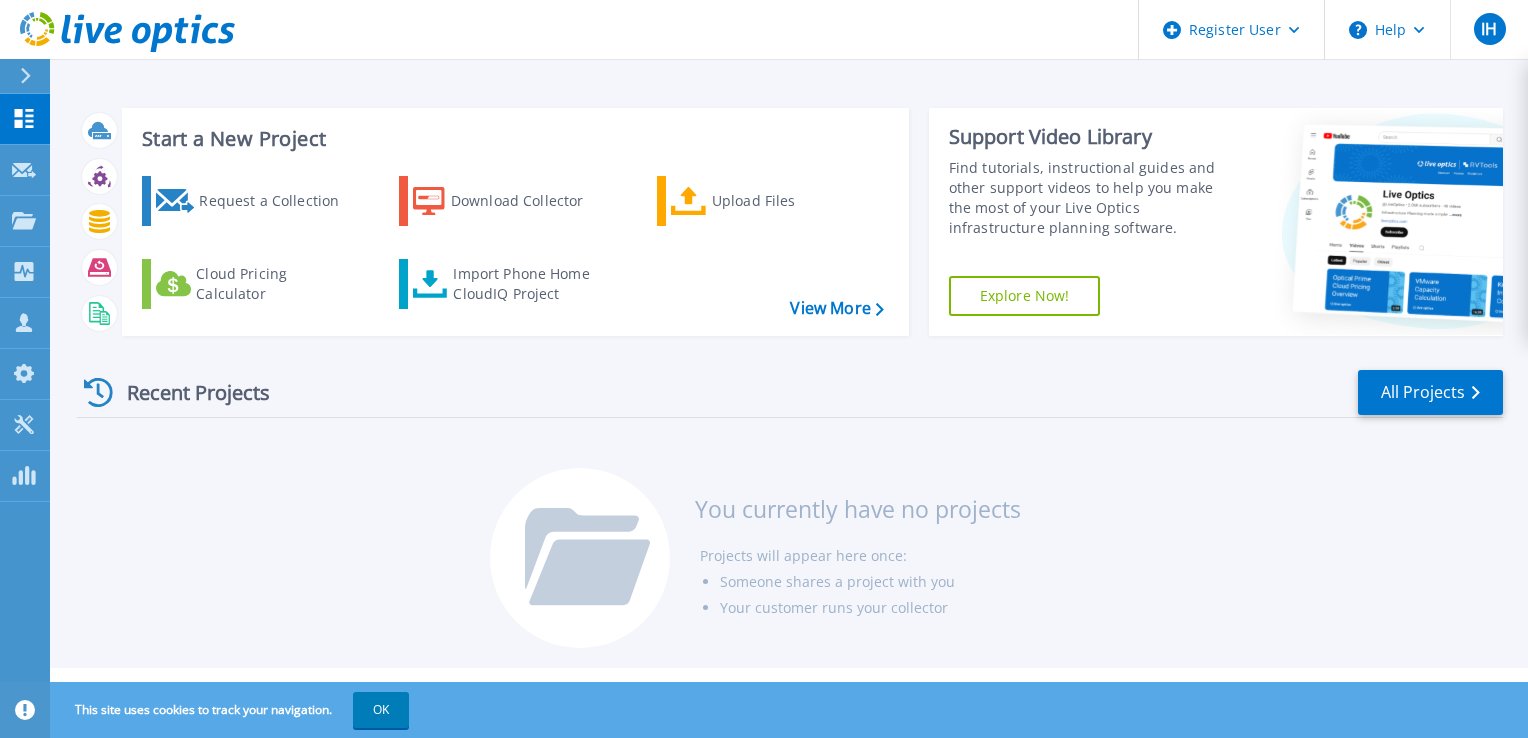 scroll, scrollTop: 0, scrollLeft: 0, axis: both 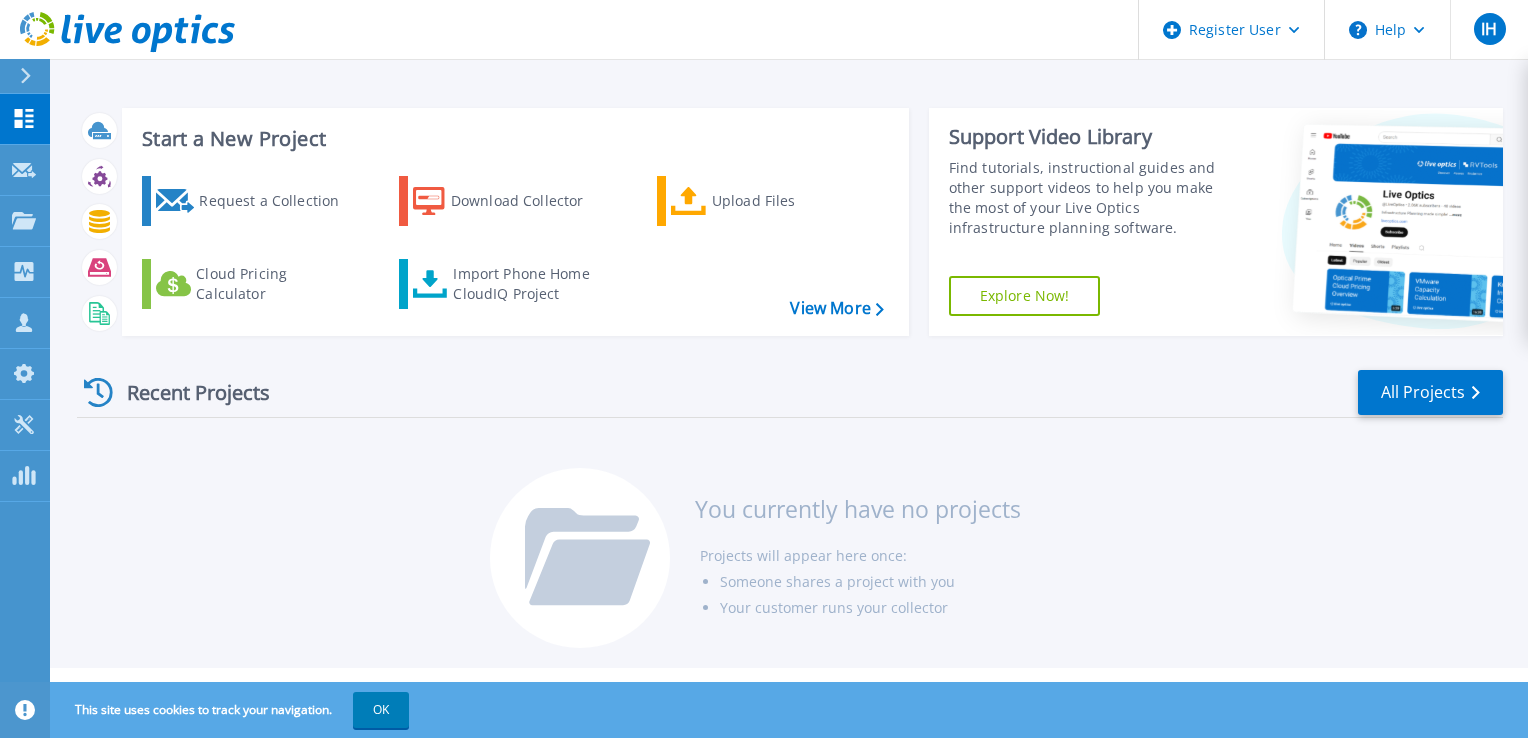 click on "Recent Projects All Projects" at bounding box center (790, 393) 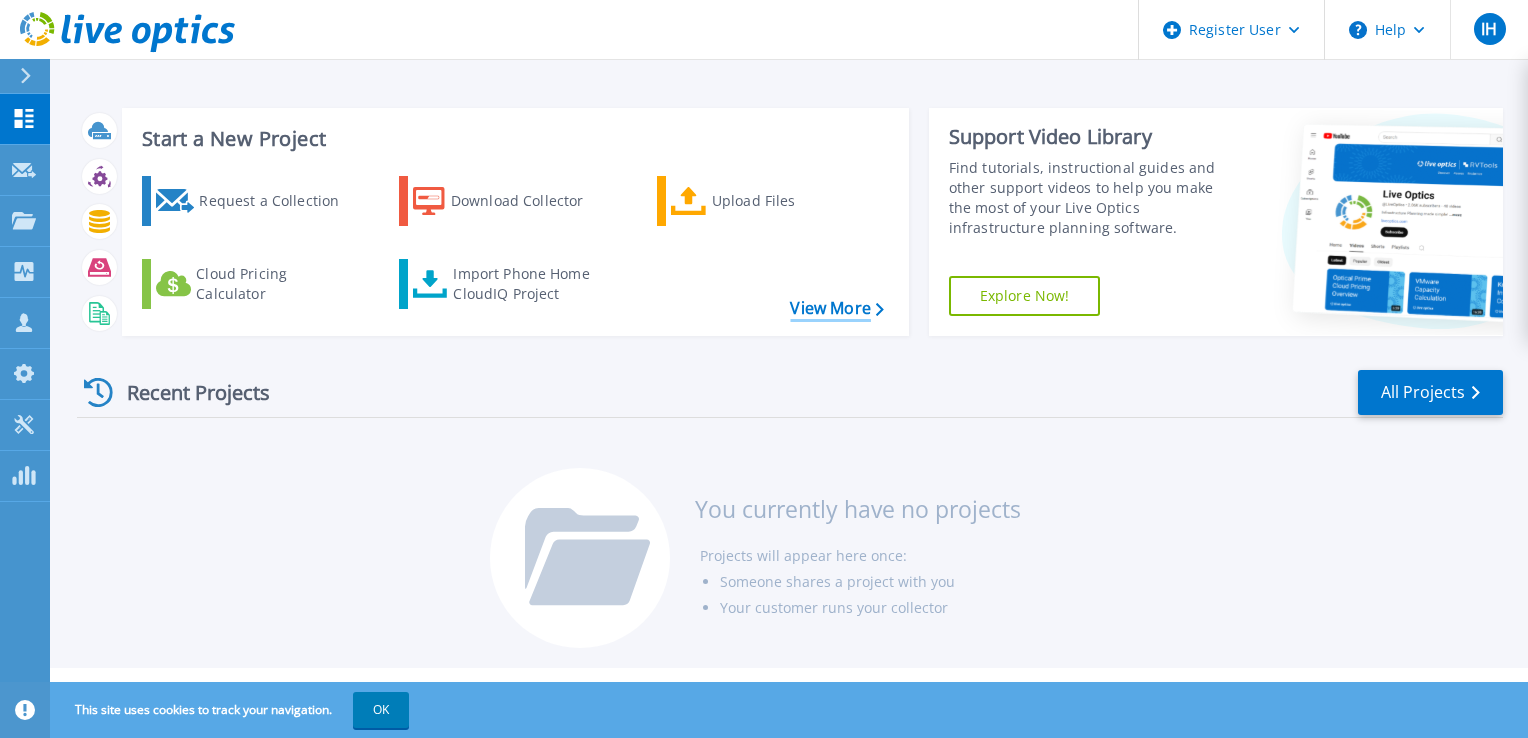 click on "View More" at bounding box center [836, 308] 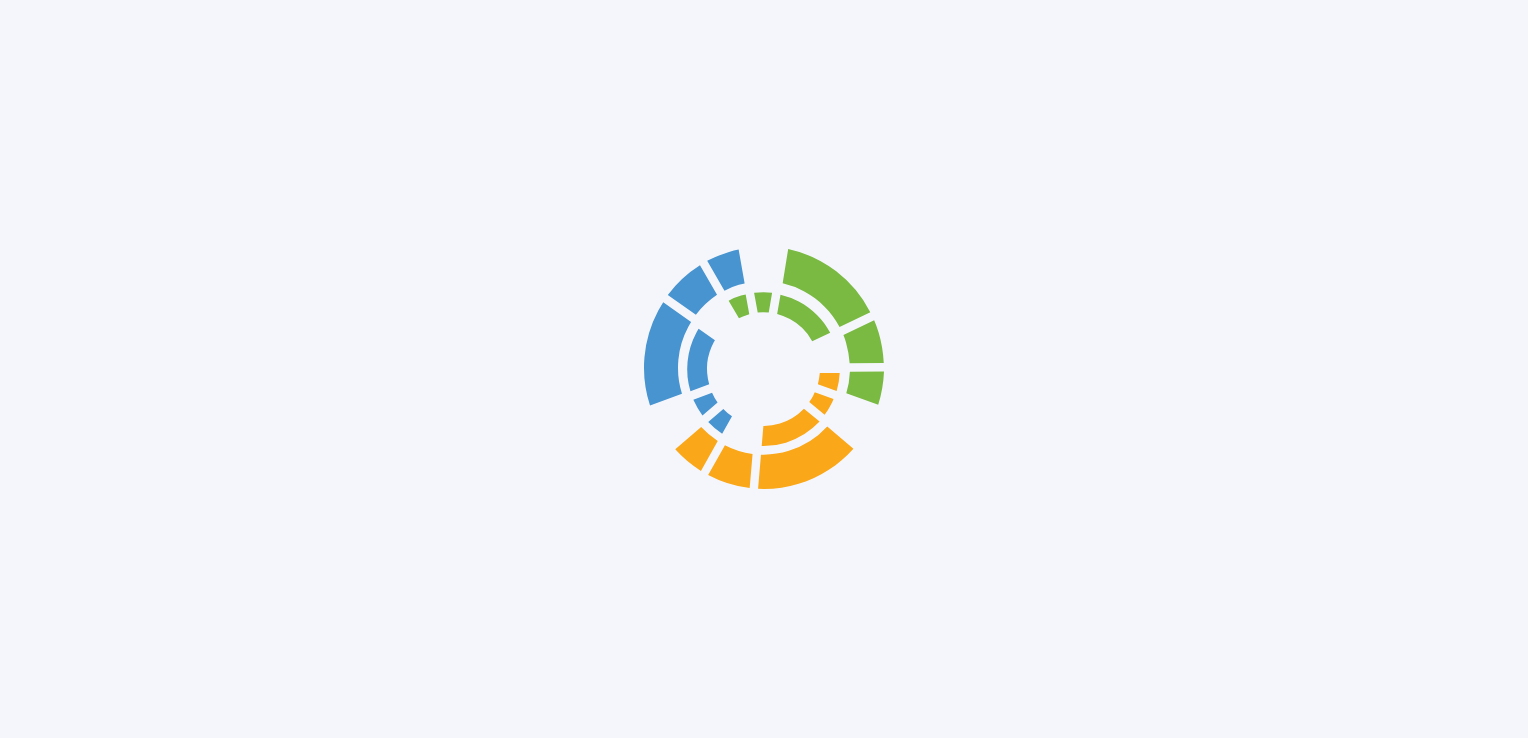 scroll, scrollTop: 0, scrollLeft: 0, axis: both 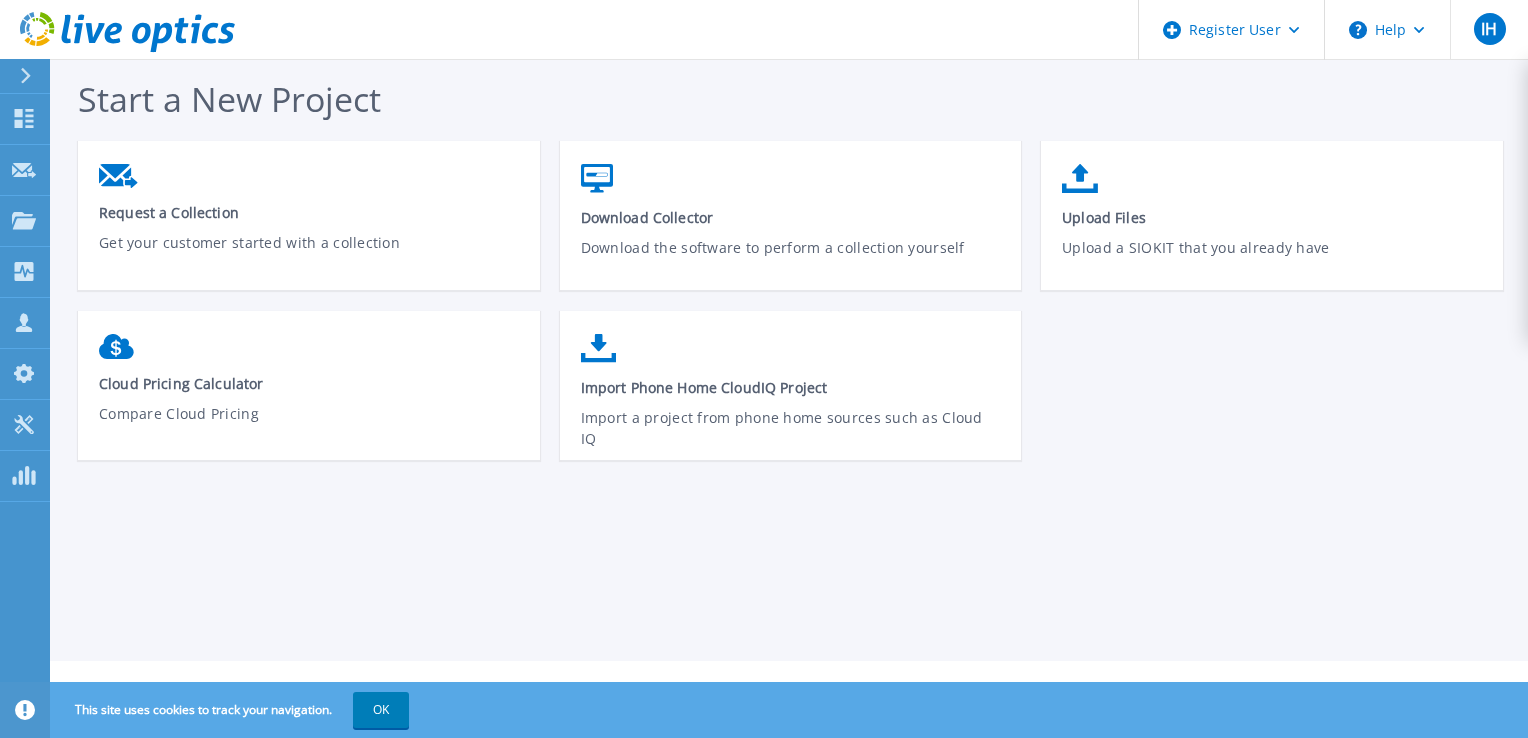 click 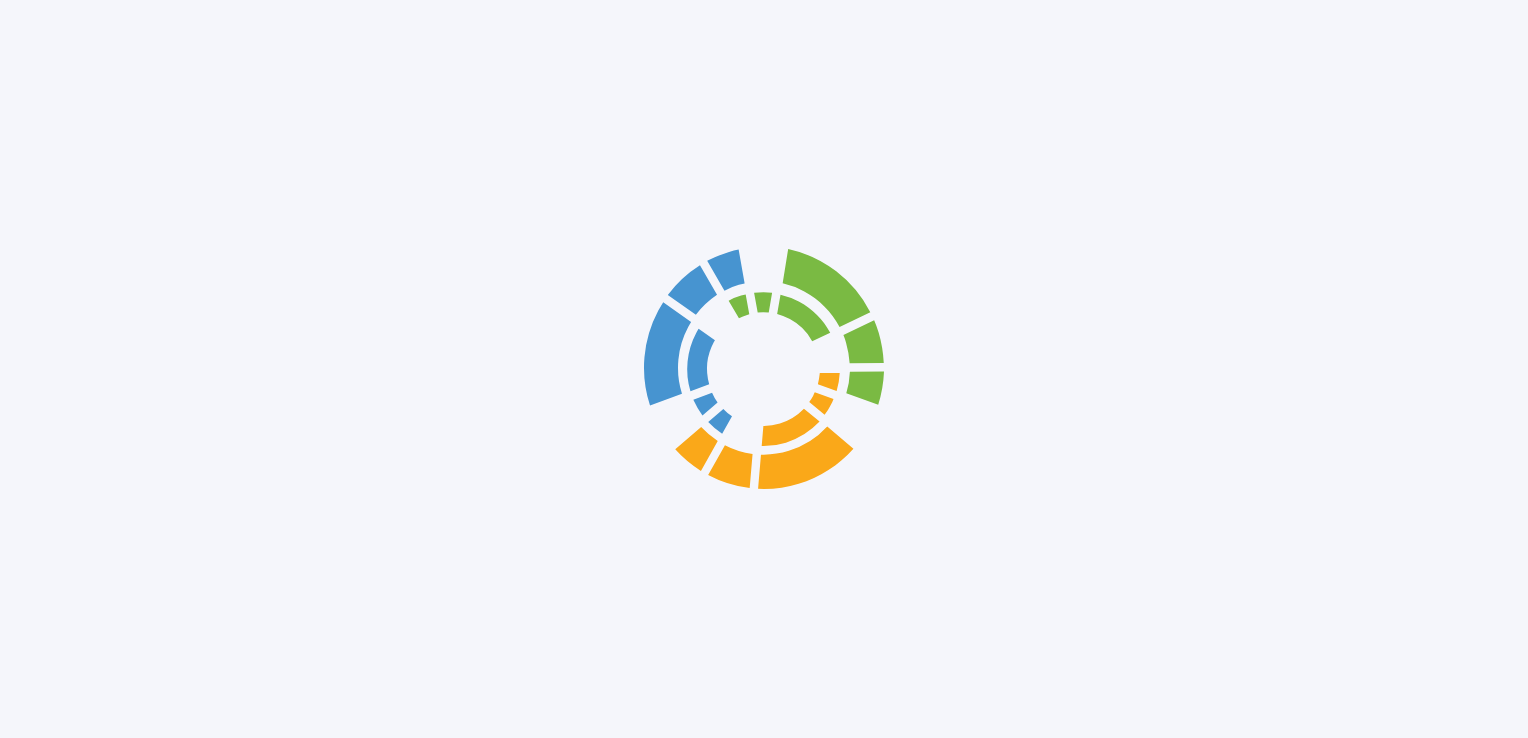 scroll, scrollTop: 0, scrollLeft: 0, axis: both 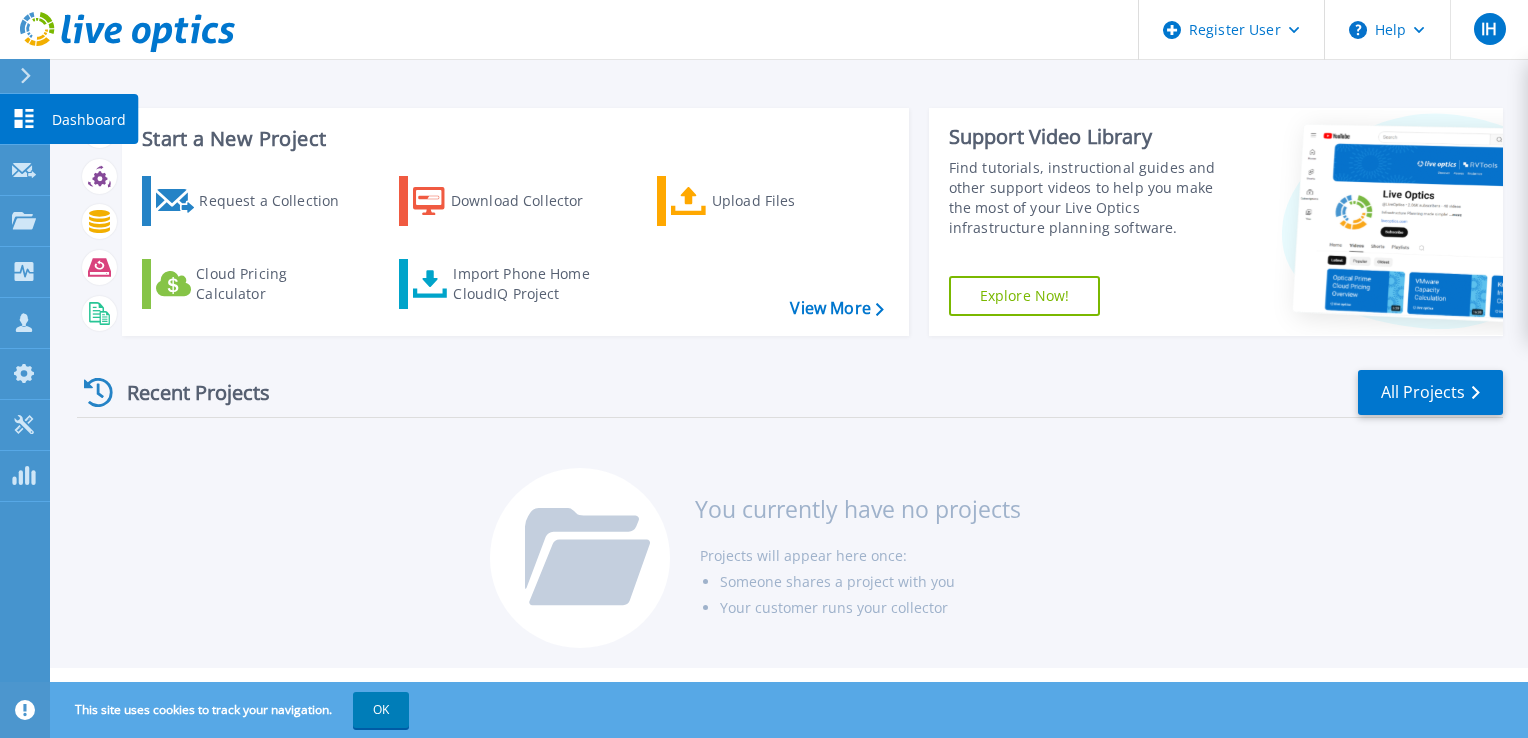click on "Dashboard Dashboard" at bounding box center (25, 119) 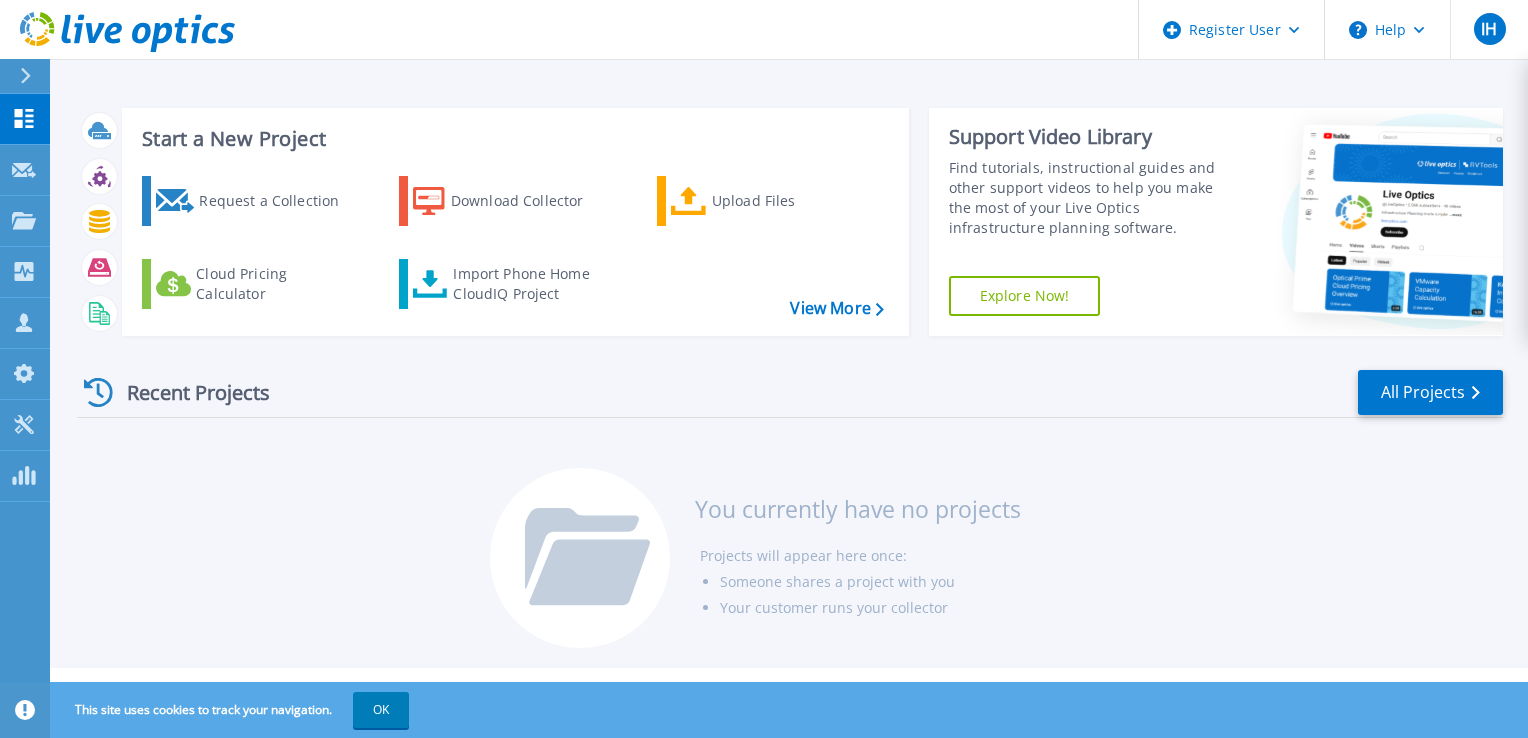 scroll, scrollTop: 0, scrollLeft: 0, axis: both 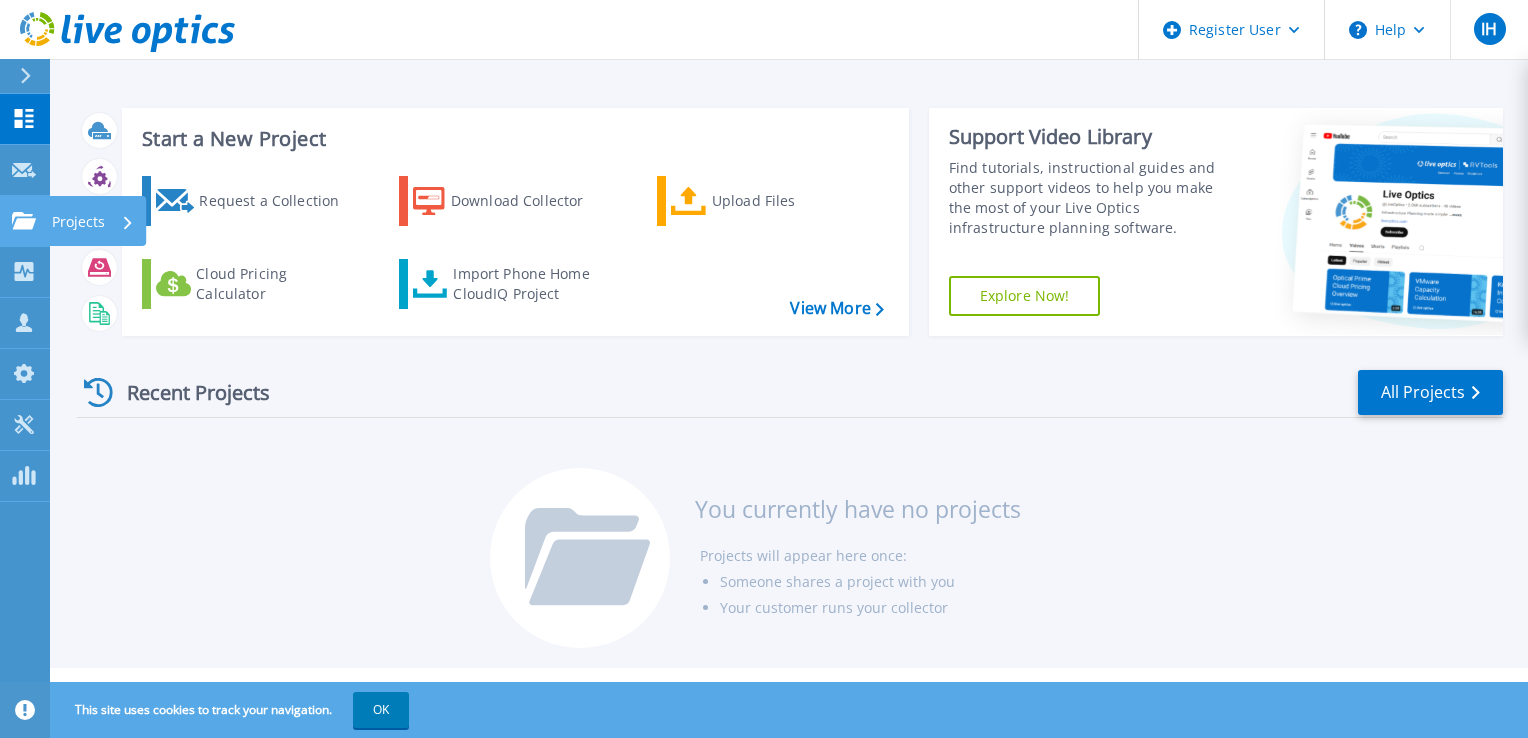 click on "Projects Projects" at bounding box center [25, 221] 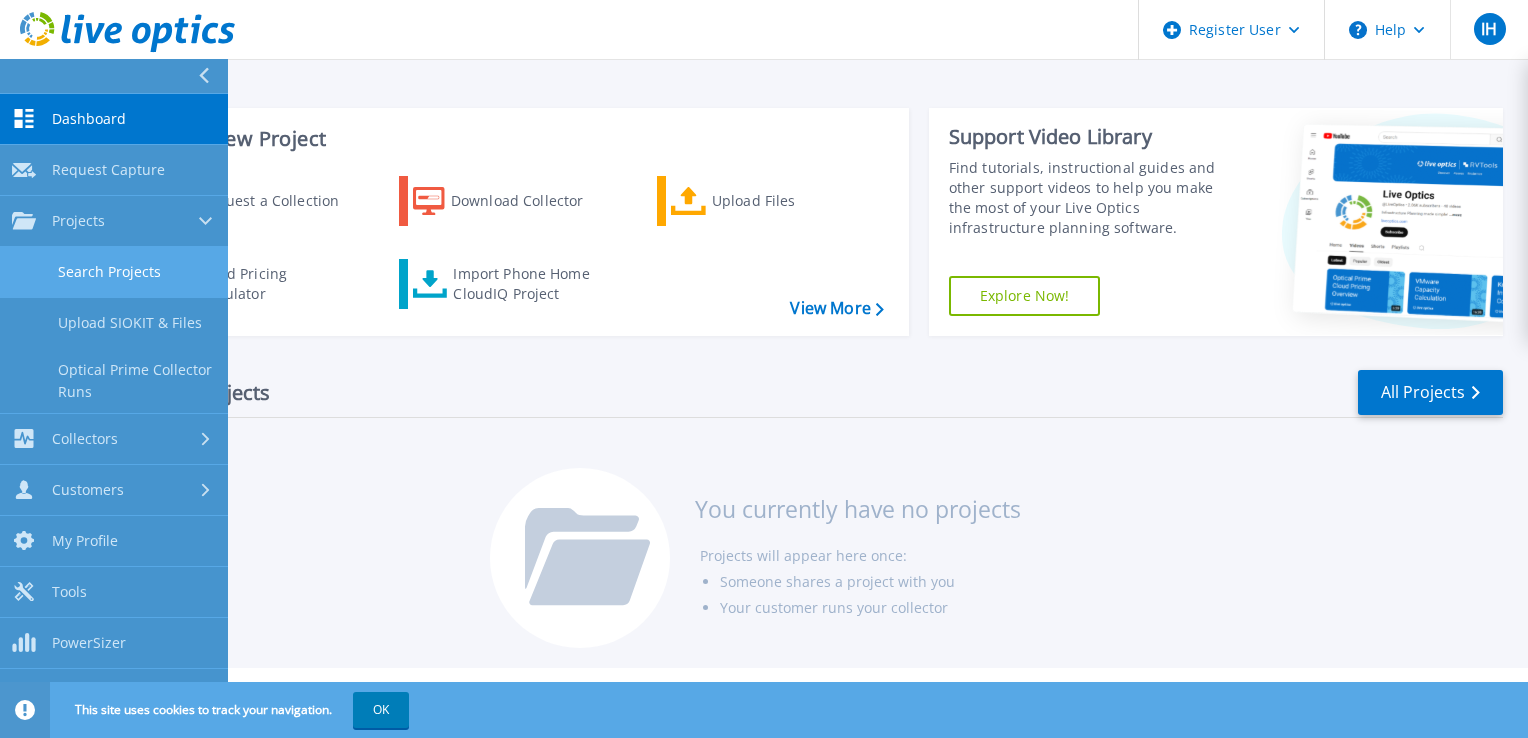click on "Search Projects" at bounding box center [114, 272] 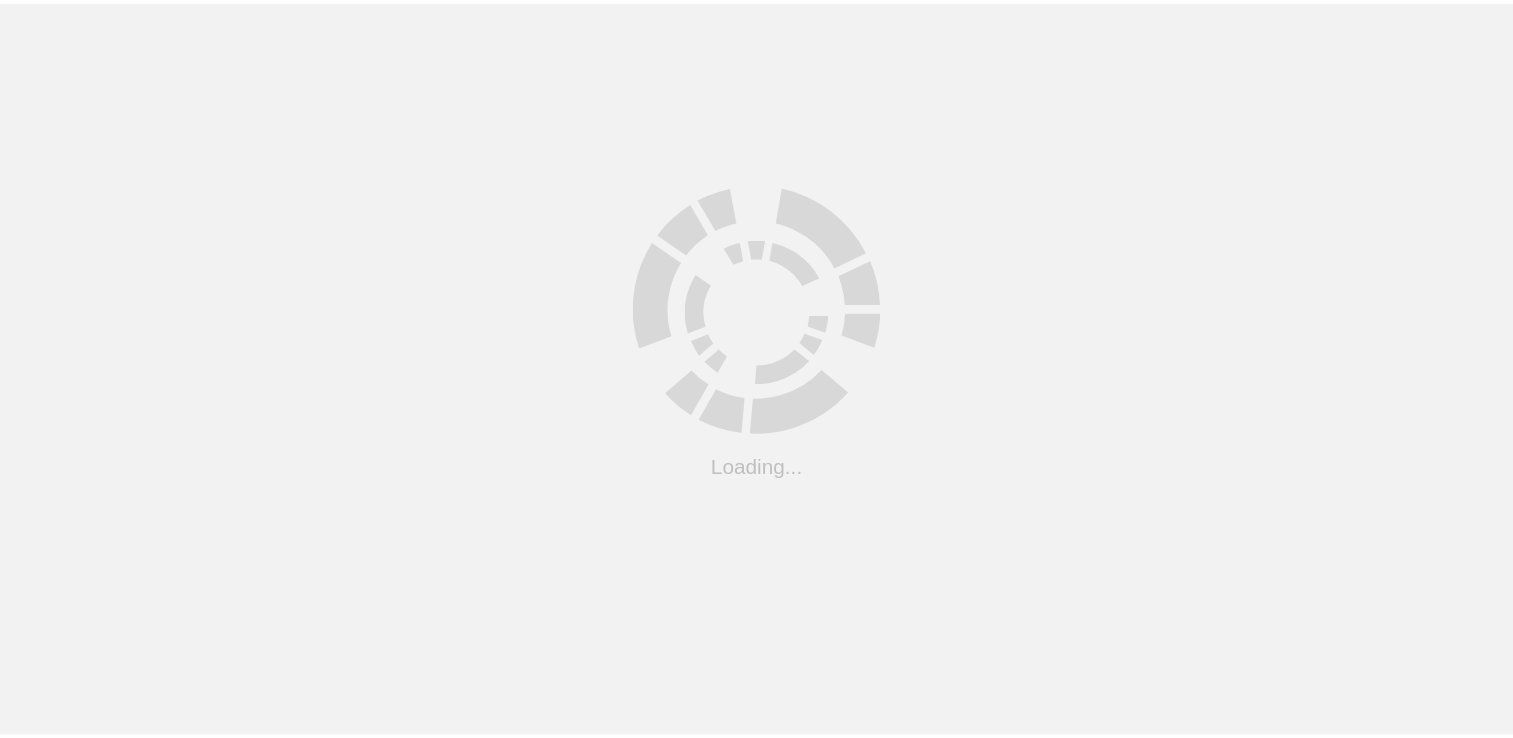 scroll, scrollTop: 0, scrollLeft: 0, axis: both 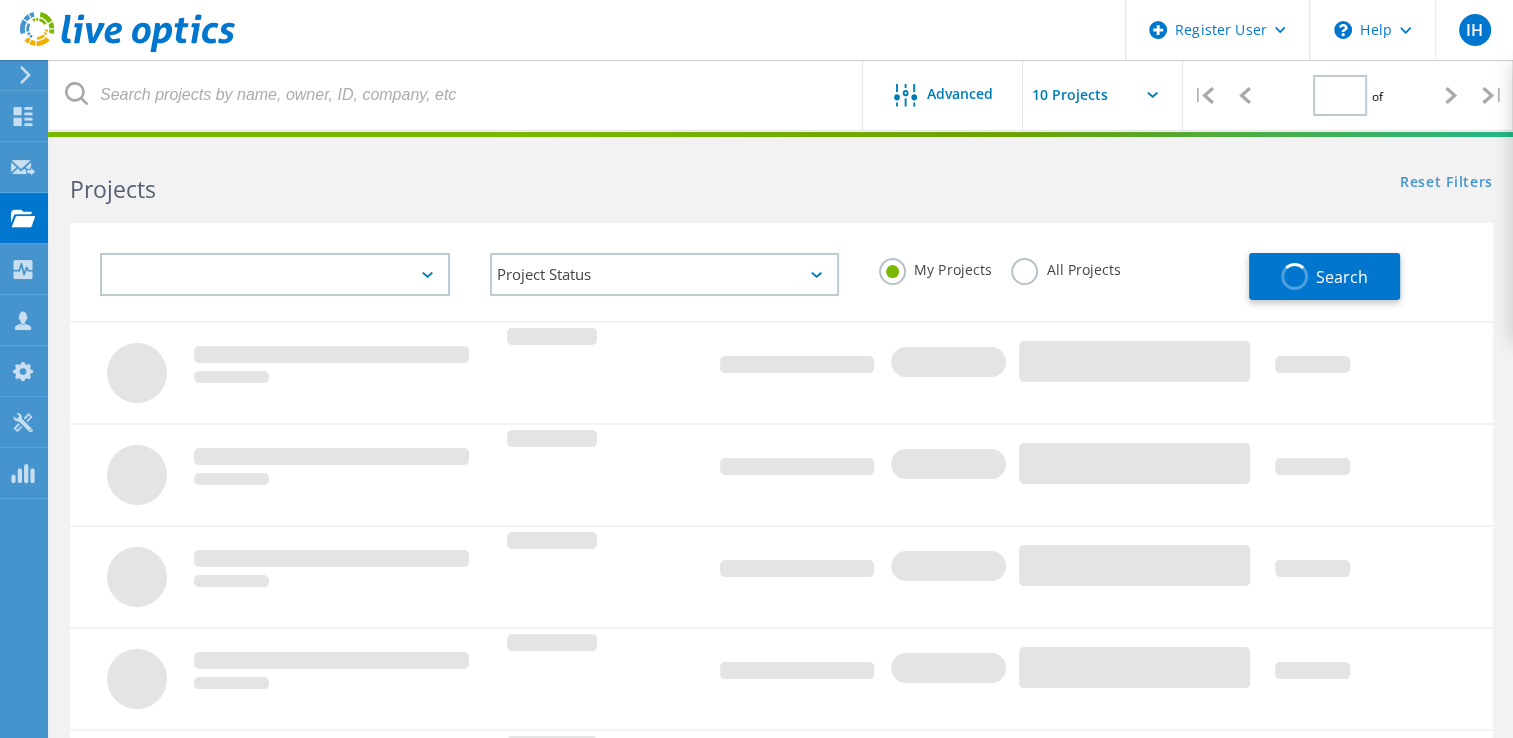 type on "1" 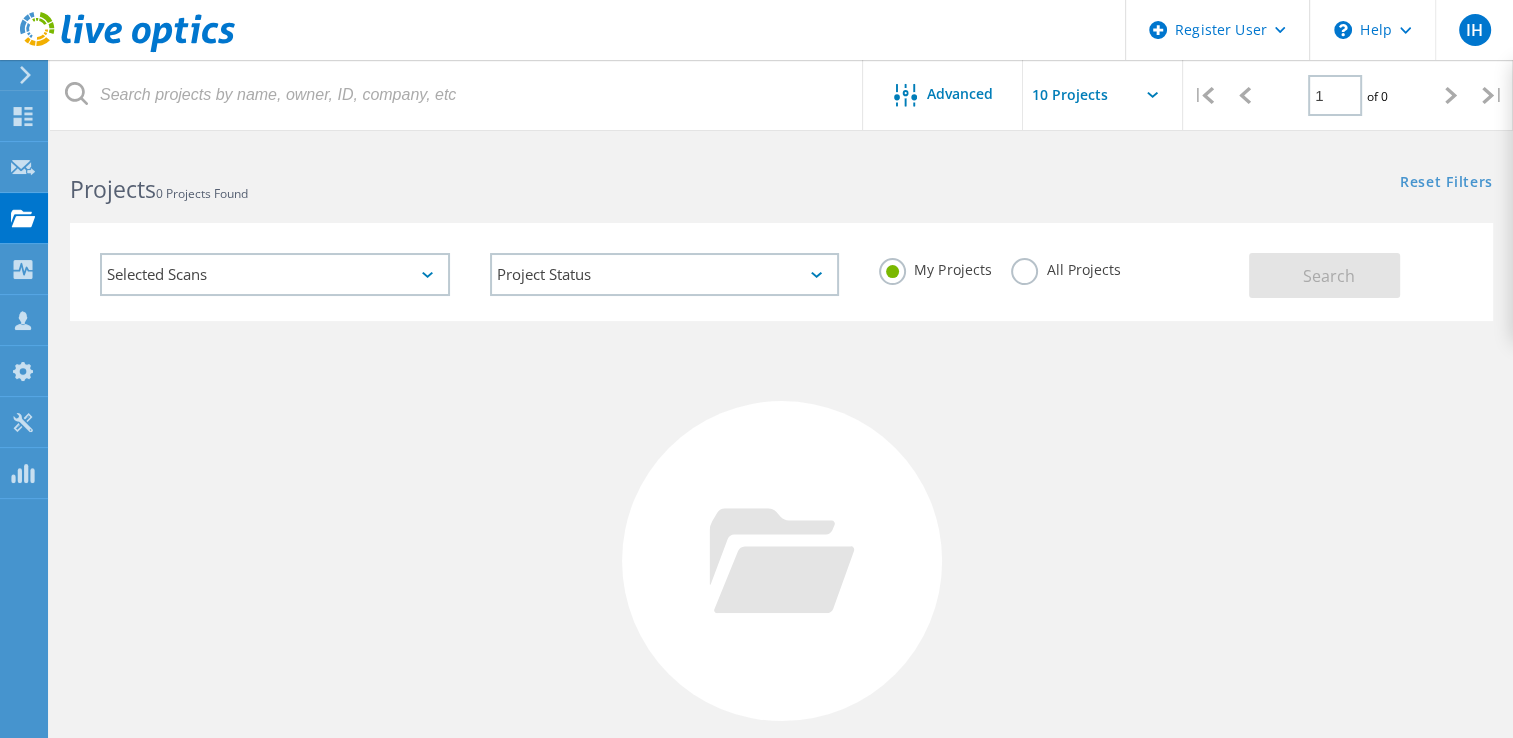 click on "All Projects" 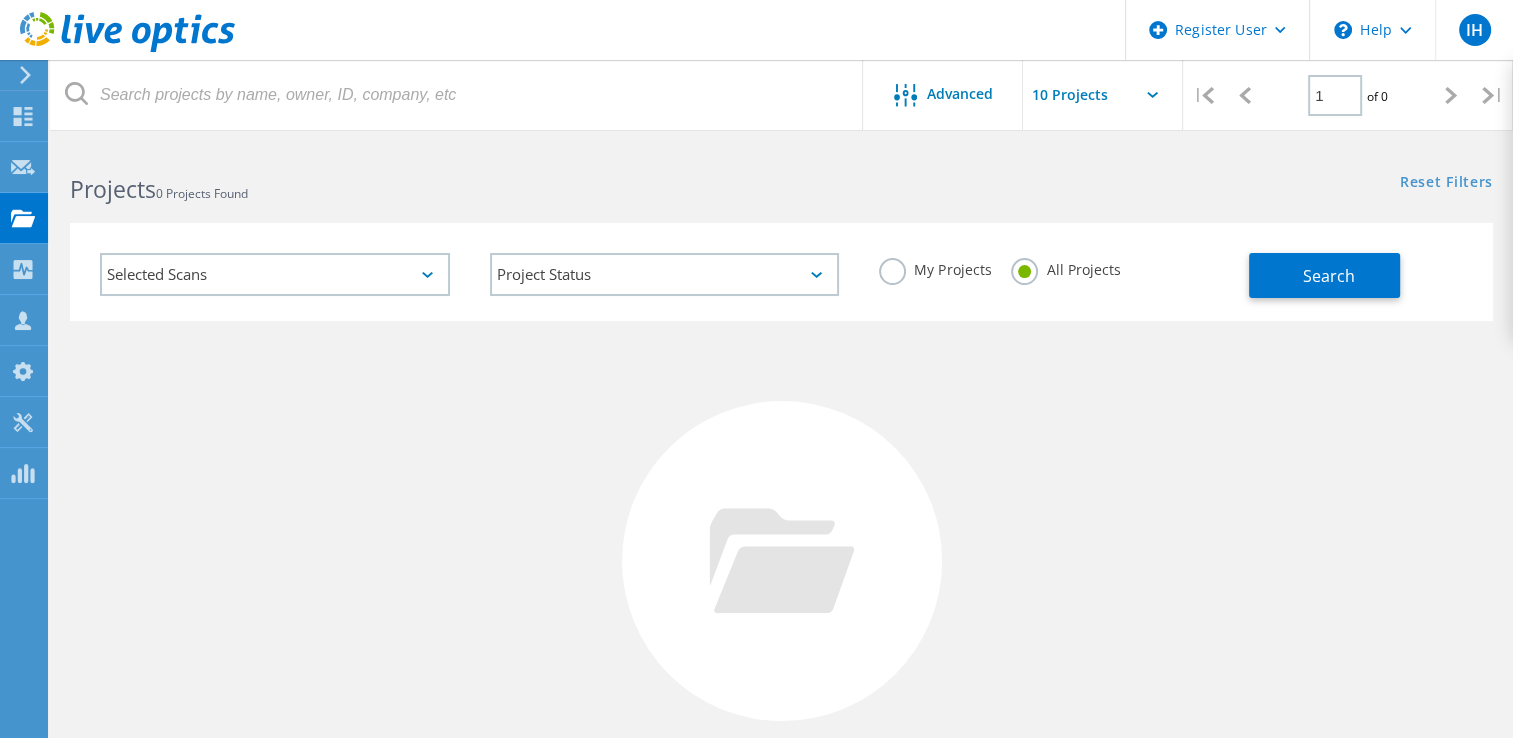 click on "All Projects" 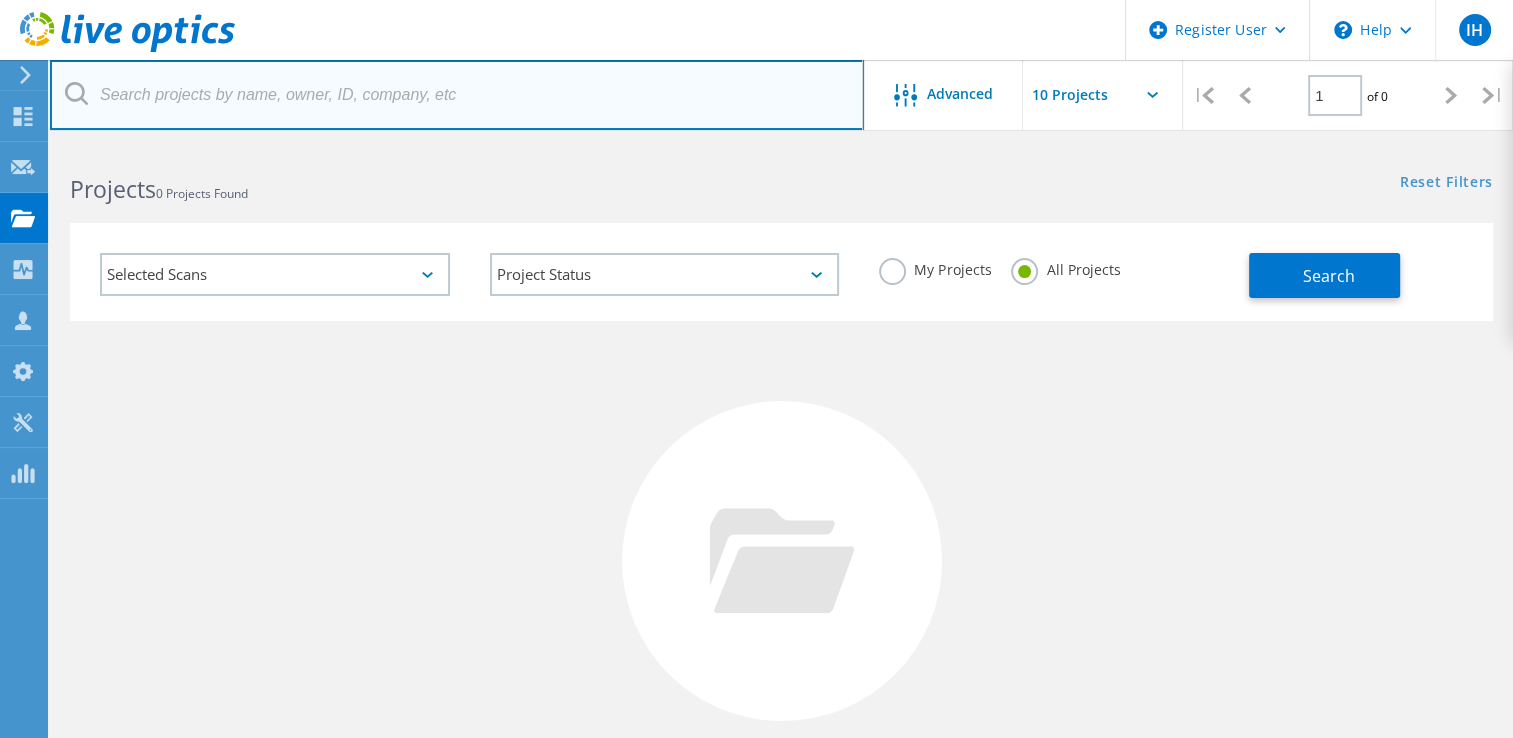 click at bounding box center [457, 95] 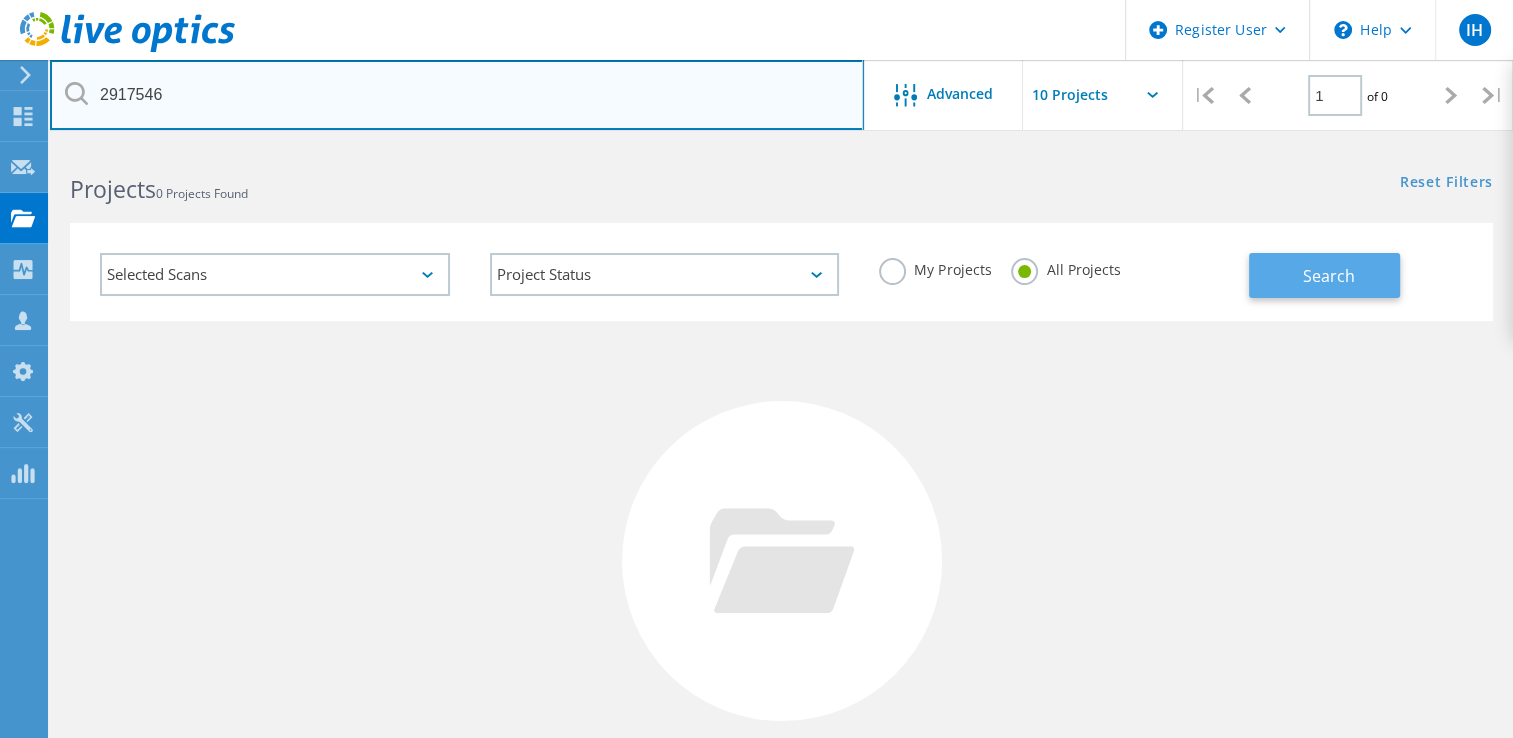 type on "2917546" 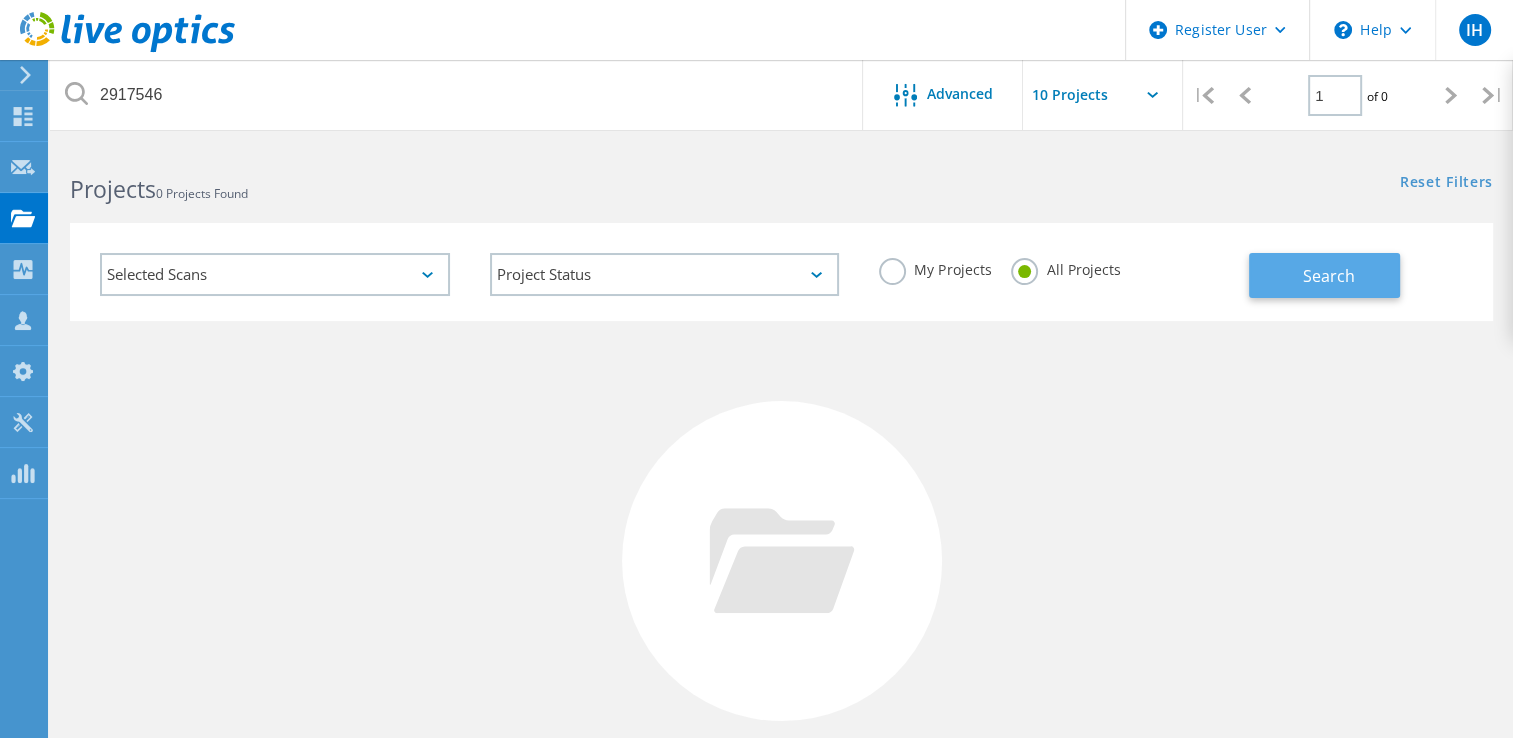 click on "Search" 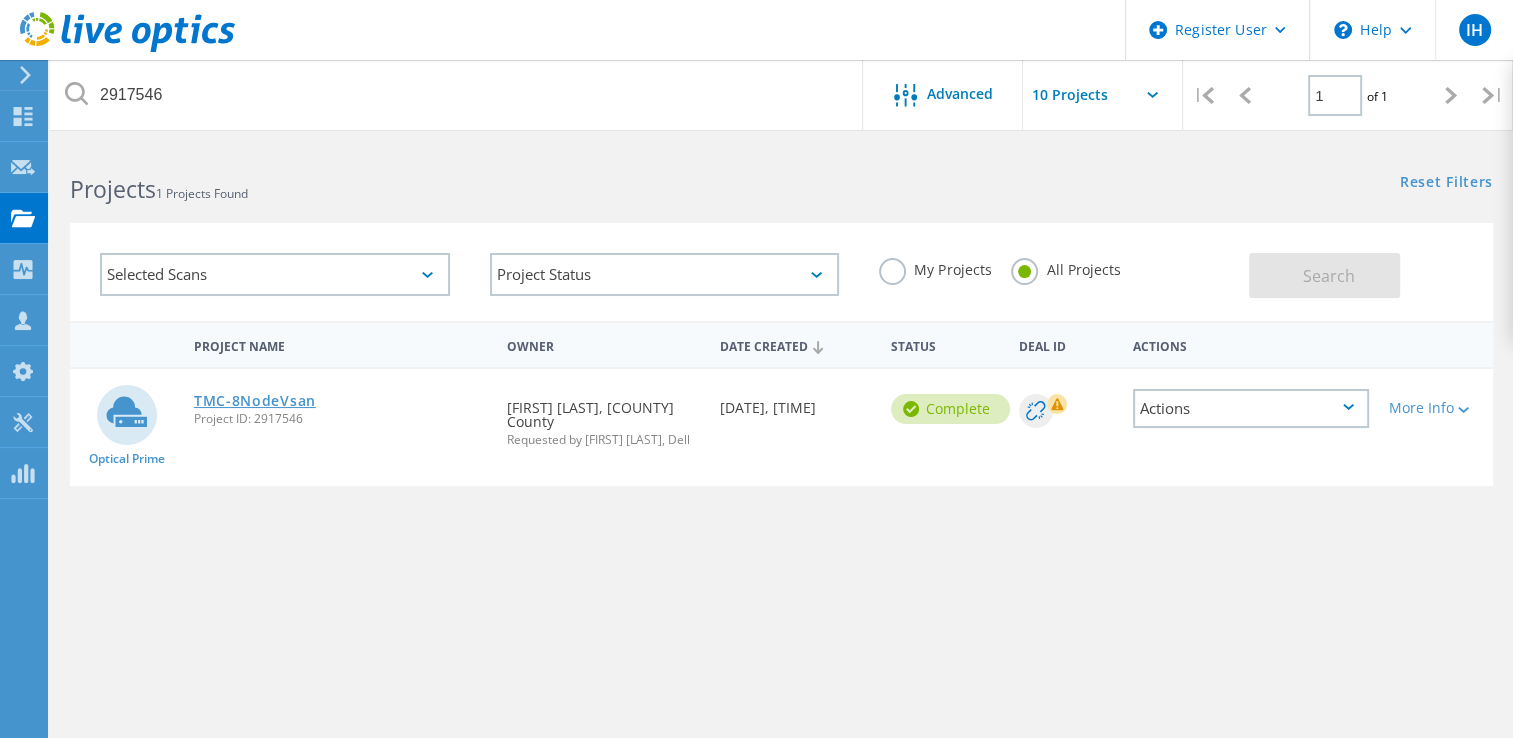 click on "TMC-8NodeVsan" 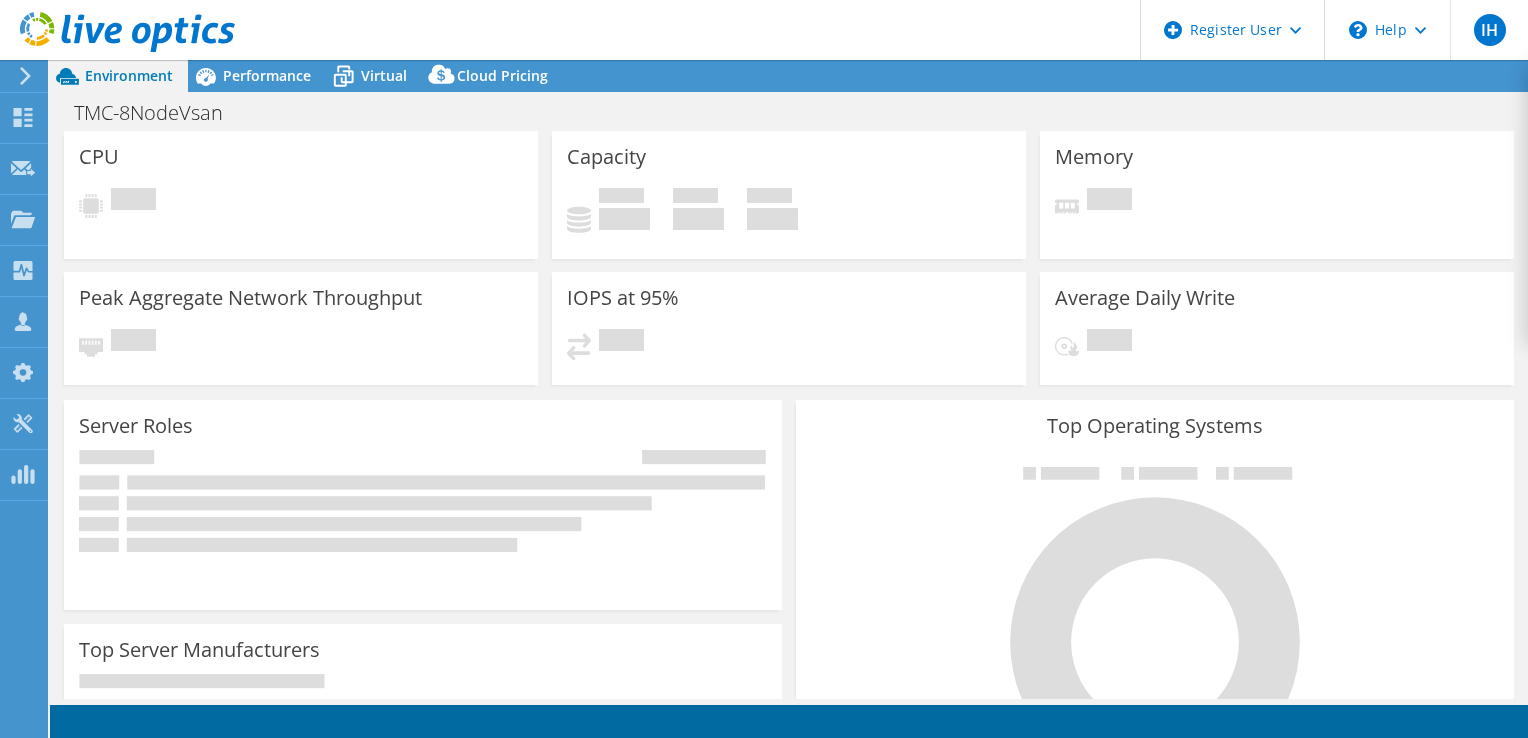 scroll, scrollTop: 0, scrollLeft: 0, axis: both 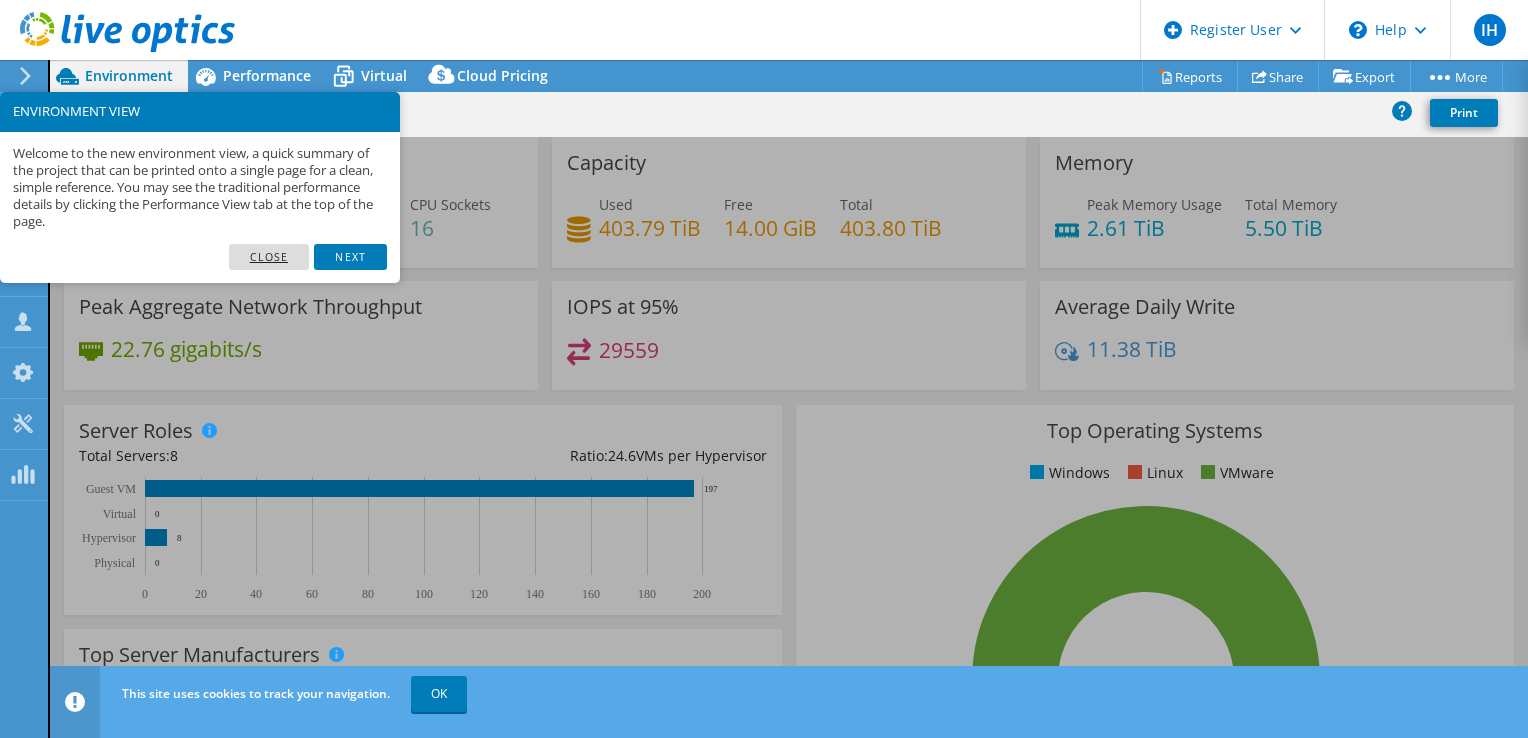 click on "Close" at bounding box center [269, 257] 